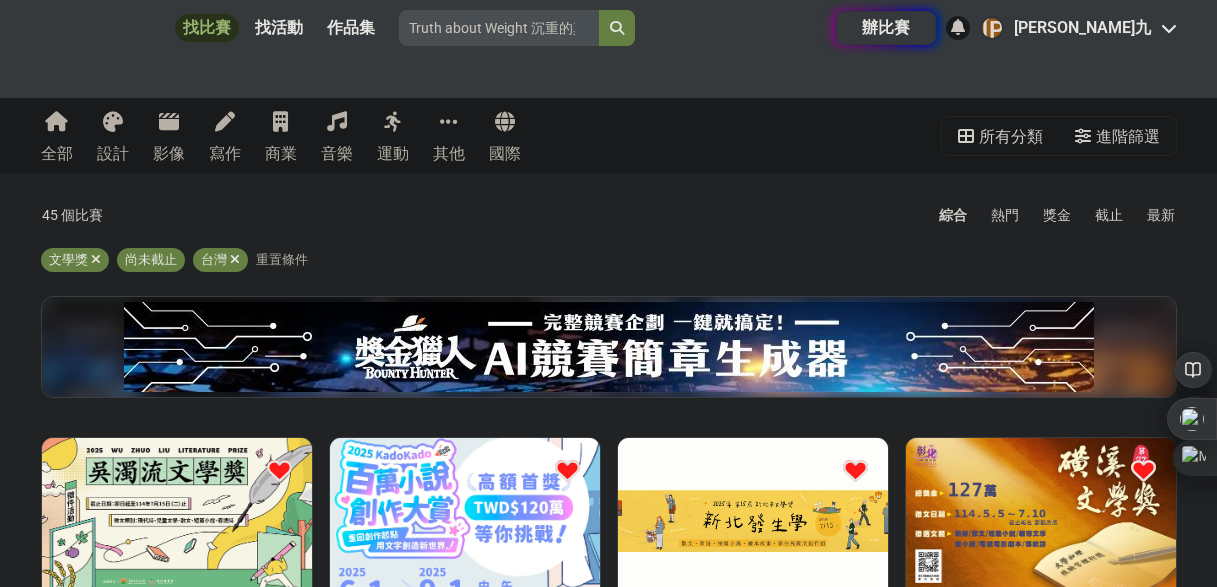 scroll, scrollTop: 400, scrollLeft: 0, axis: vertical 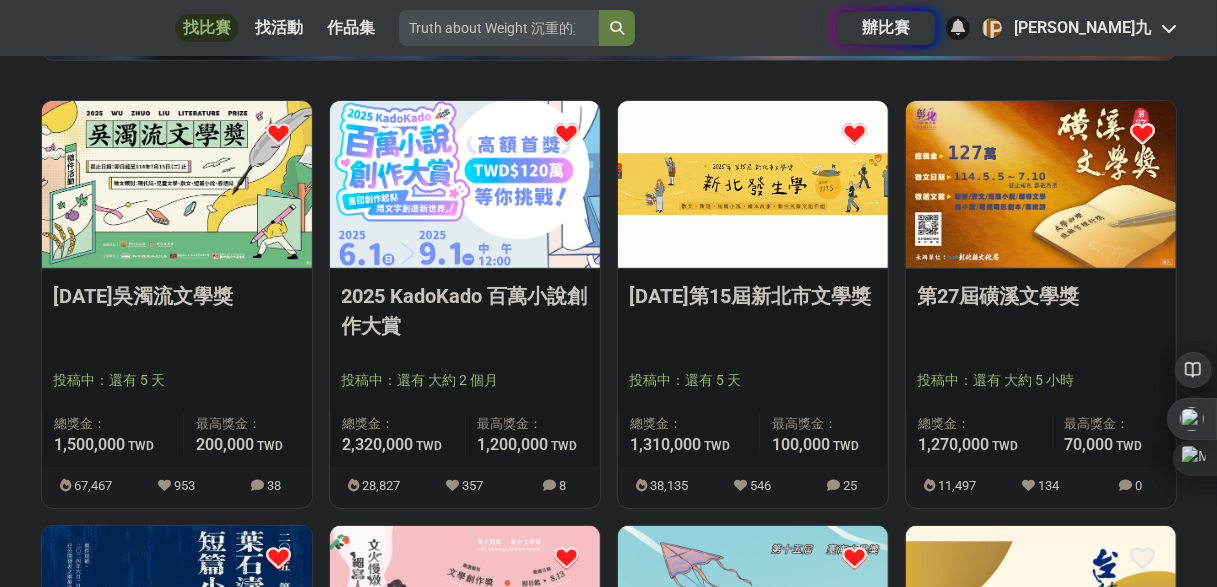click at bounding box center (177, 184) 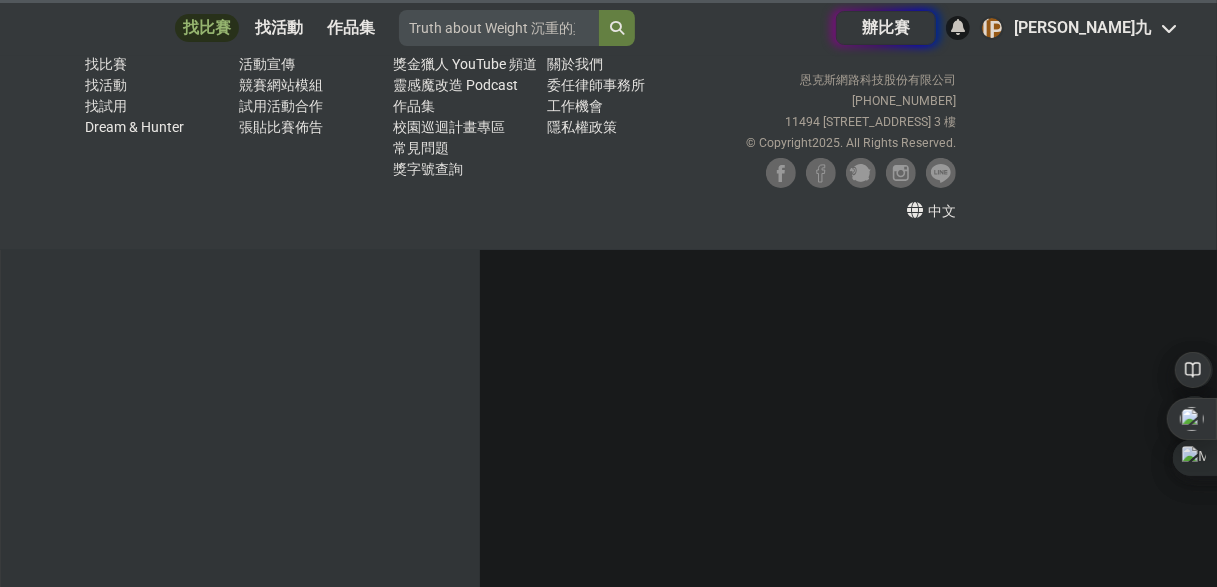 click on "獵人服務 找比賽 找活動 找試用 Dream & Hunter" at bounding box center [157, 130] 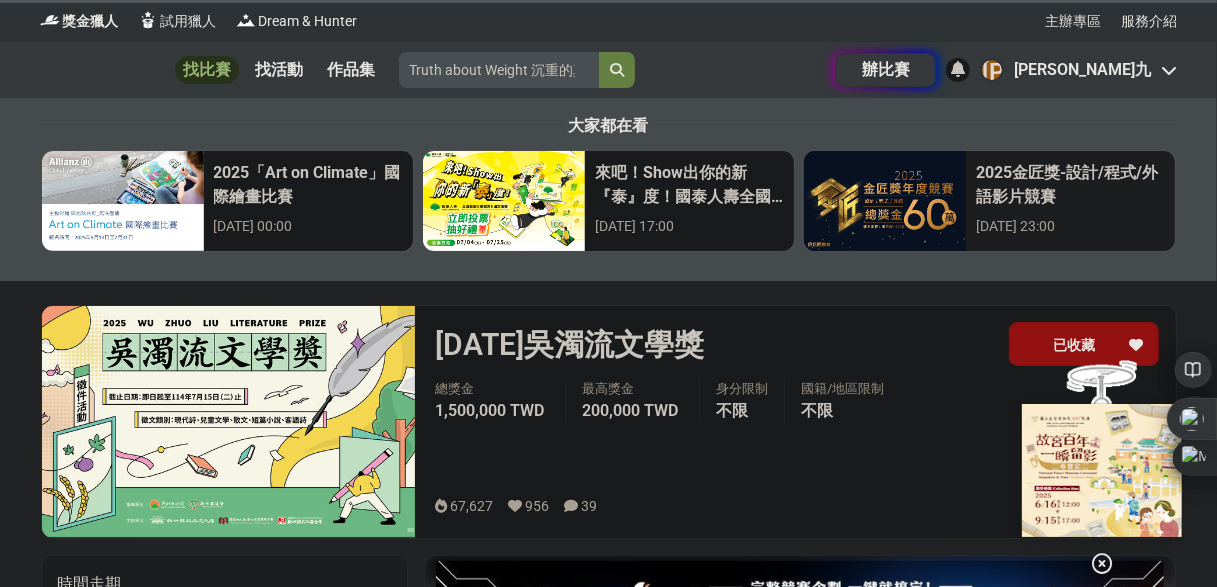 scroll, scrollTop: 0, scrollLeft: 0, axis: both 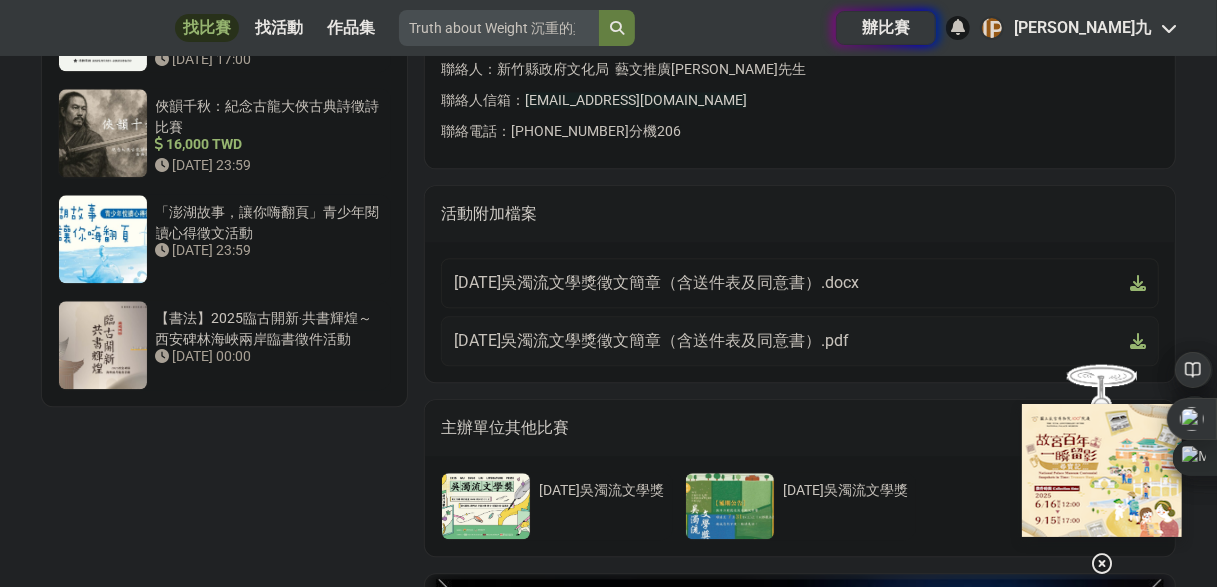 click on "[DATE]吳濁流文學獎徵文簡章（含送件表及同意書）.pdf" at bounding box center [788, 341] 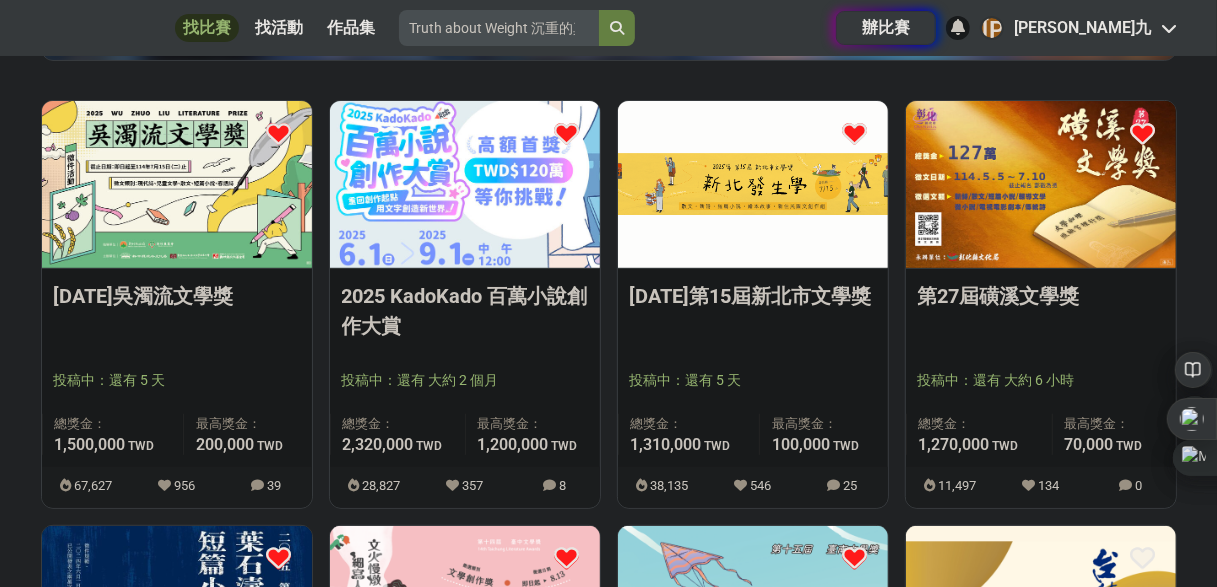 scroll, scrollTop: 0, scrollLeft: 0, axis: both 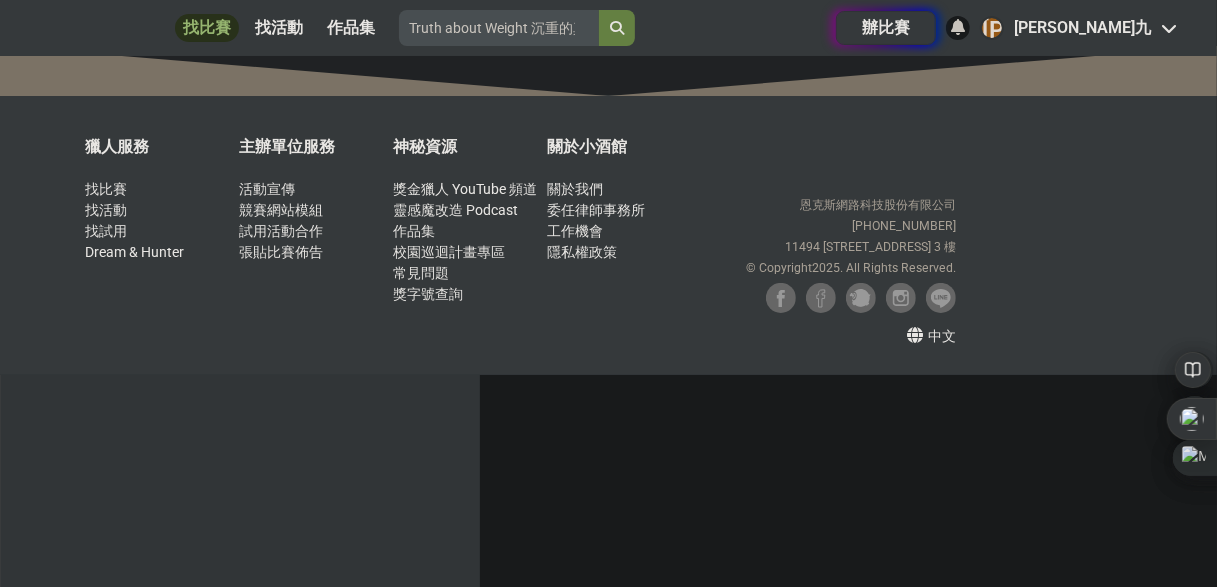 click on "恩[PERSON_NAME]網路科技股份有限公司 [PHONE_NUMBER] [STREET_ADDRESS] © Copyright  2025 . All Rights Reserved. 中文" at bounding box center (829, 255) 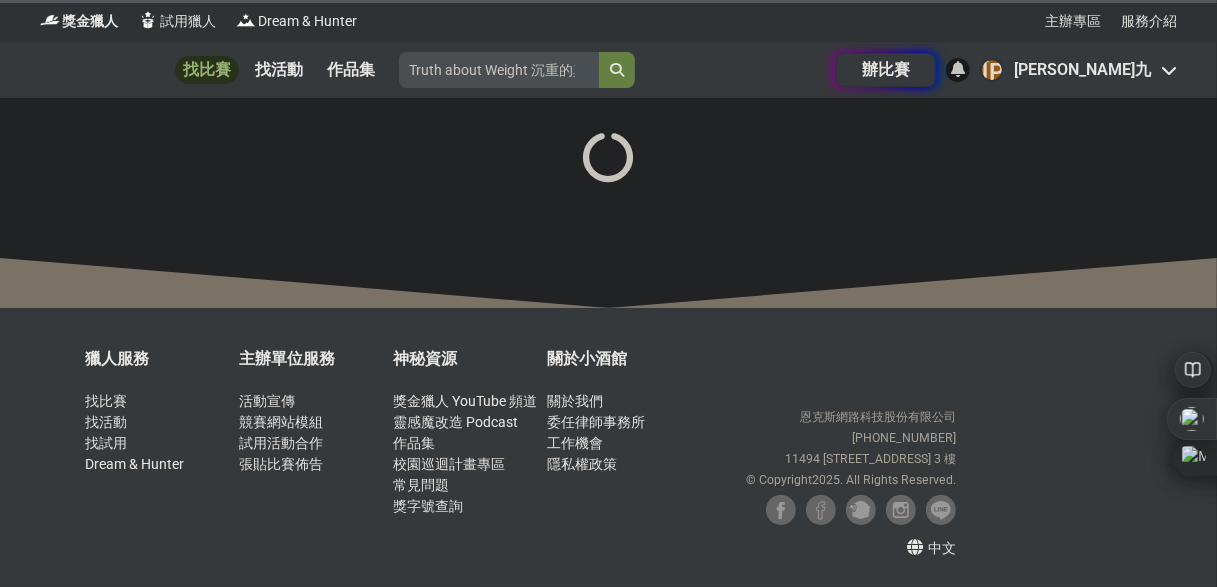 scroll, scrollTop: 0, scrollLeft: 0, axis: both 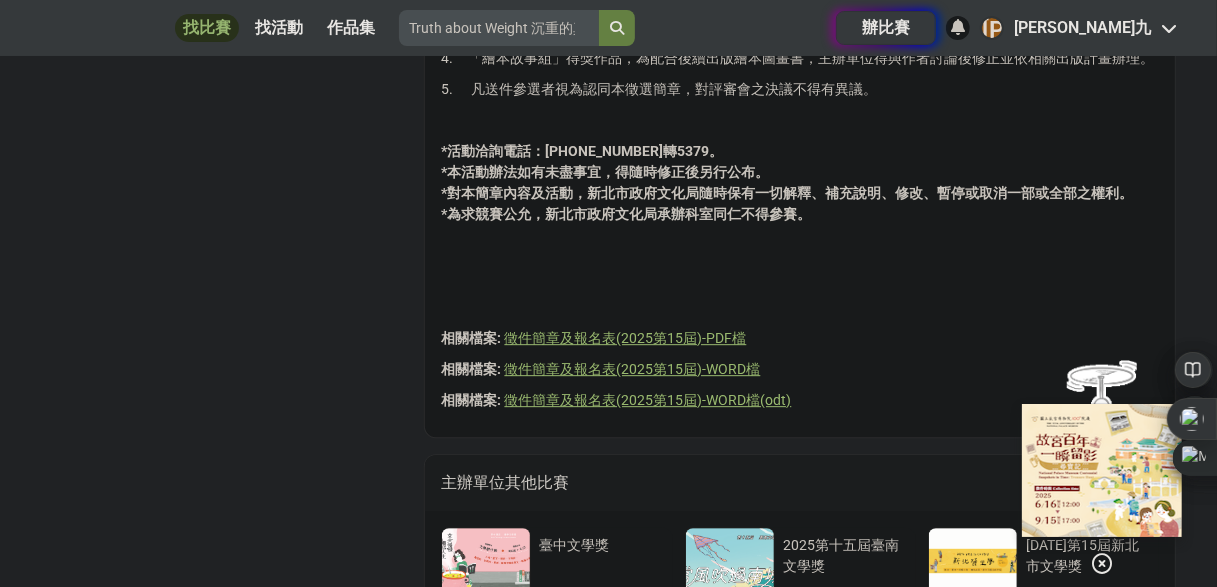 click on "徵件簡章及報名表(2025第15屆)-PDF檔" at bounding box center (625, 338) 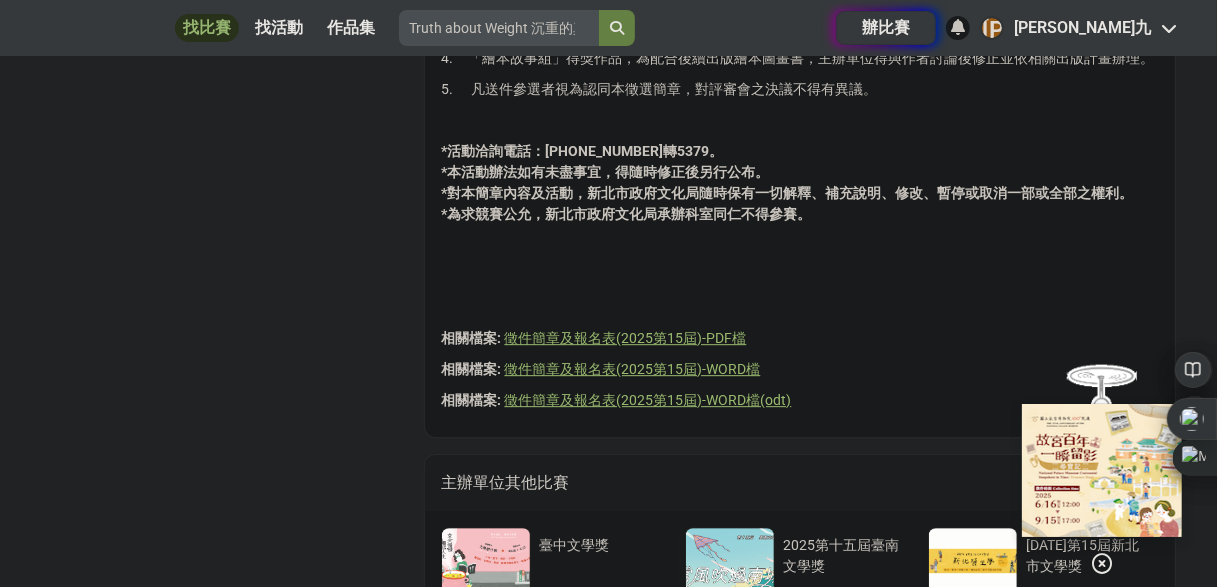 click on "*本活動辦法如有未盡事宜，得隨時修正後另行公布。" at bounding box center (605, 172) 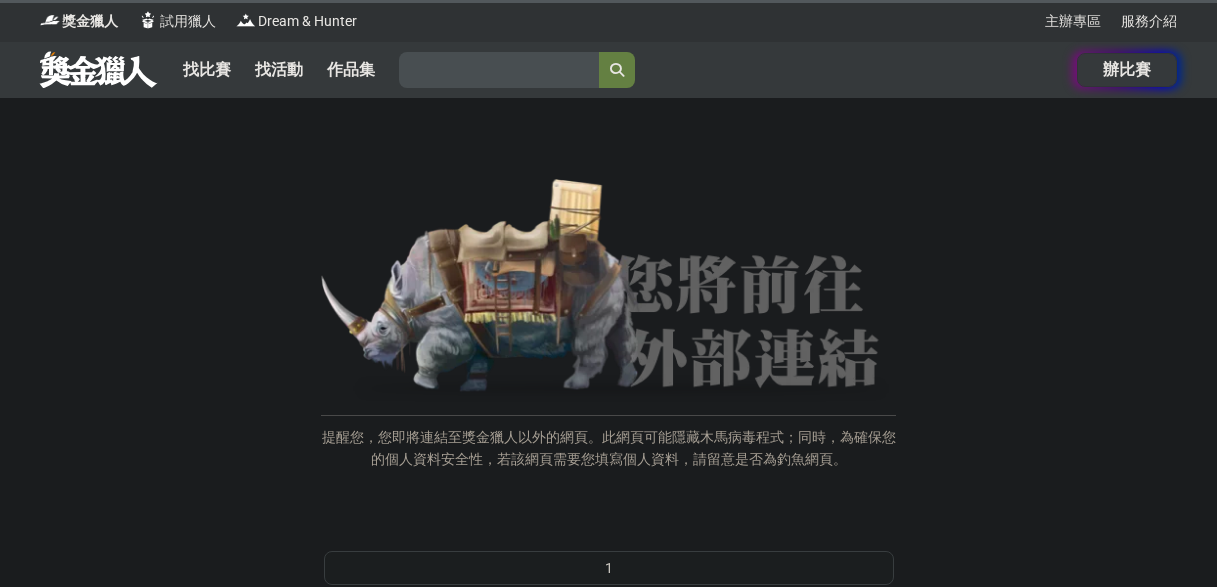 scroll, scrollTop: 0, scrollLeft: 0, axis: both 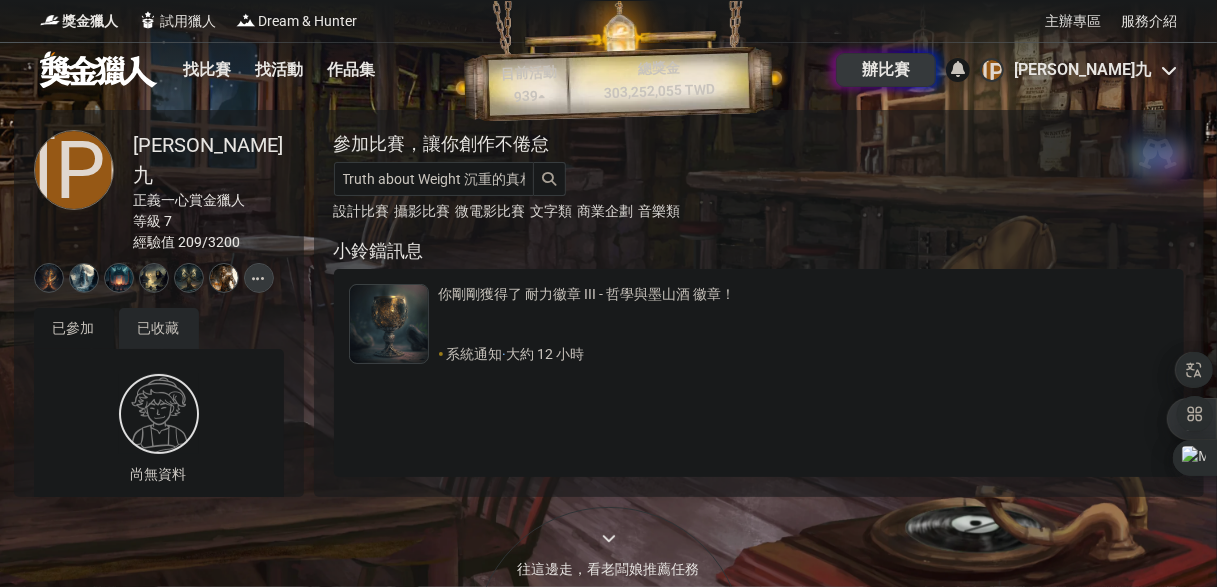 click on "[PERSON_NAME]九" at bounding box center (1082, 70) 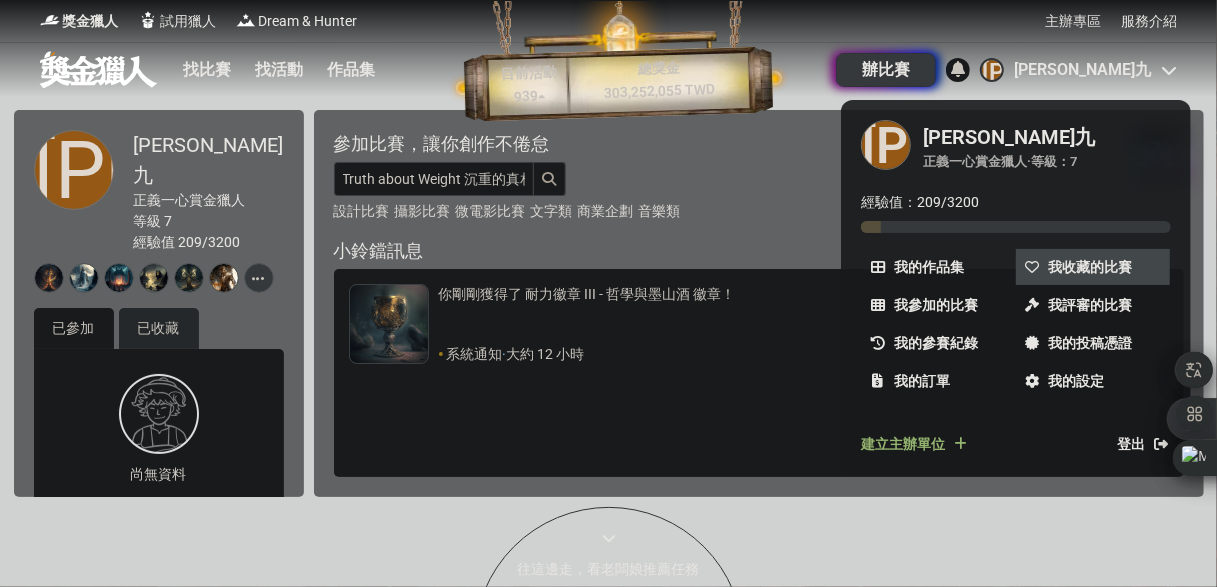 click on "我收藏的比賽" at bounding box center [1090, 267] 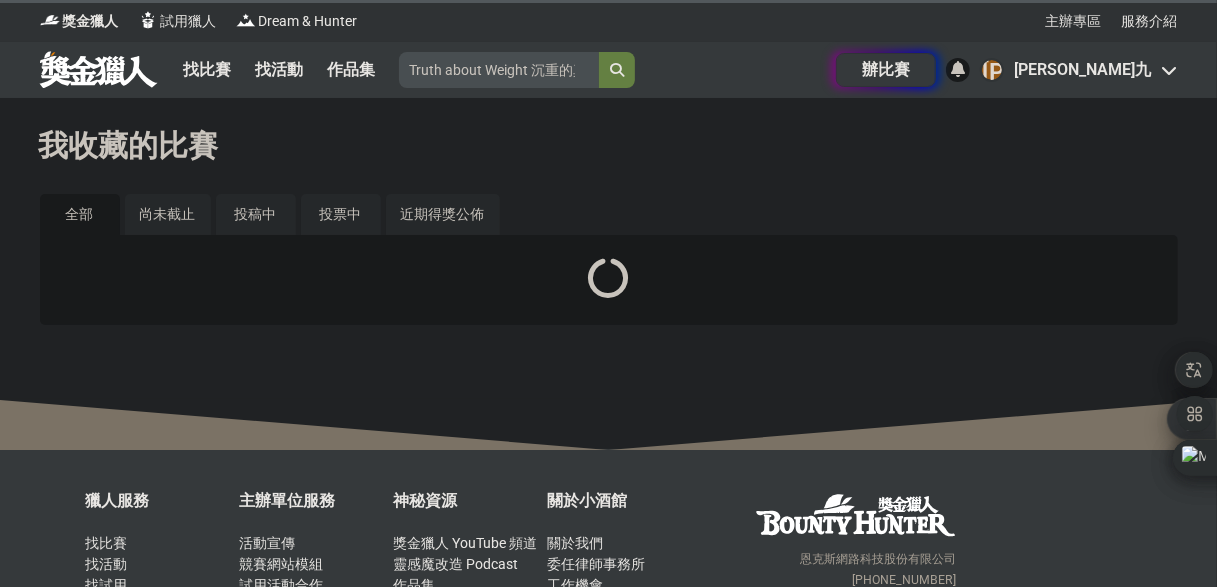 drag, startPoint x: 1074, startPoint y: 266, endPoint x: 1233, endPoint y: 288, distance: 160.5148 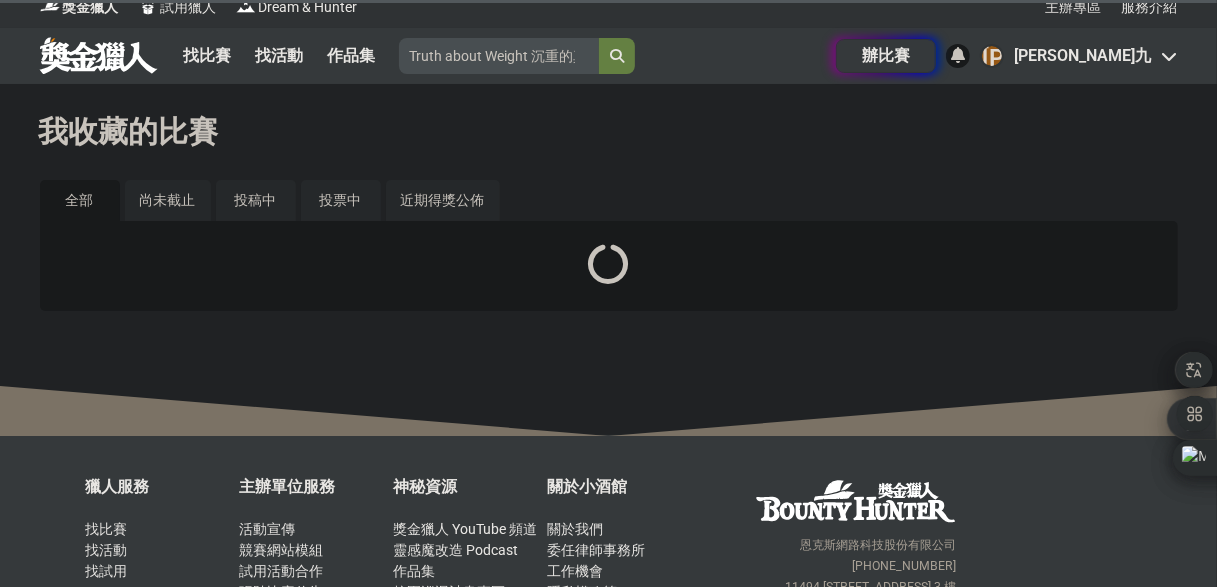 scroll, scrollTop: 13, scrollLeft: 0, axis: vertical 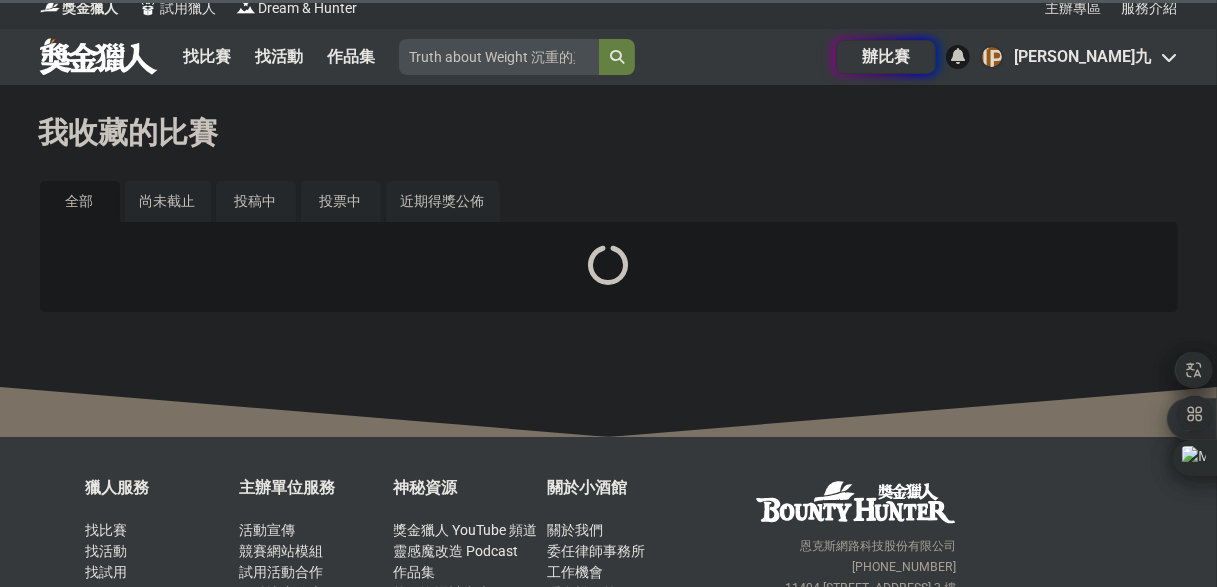 click on "[PERSON_NAME]九" at bounding box center [1082, 57] 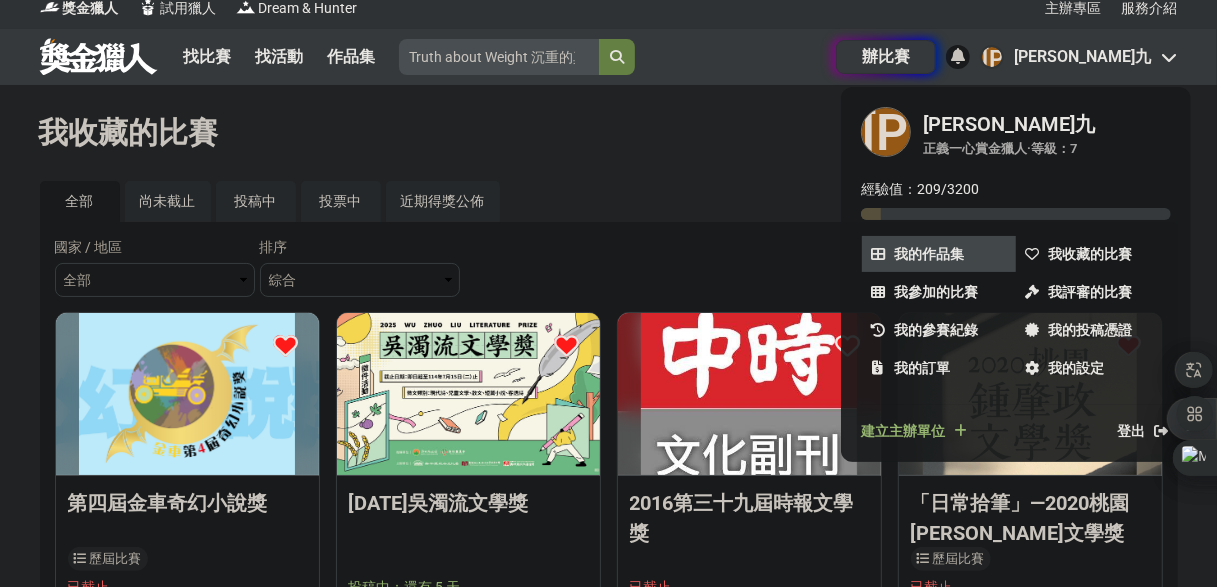 click on "我的作品集" at bounding box center (929, 254) 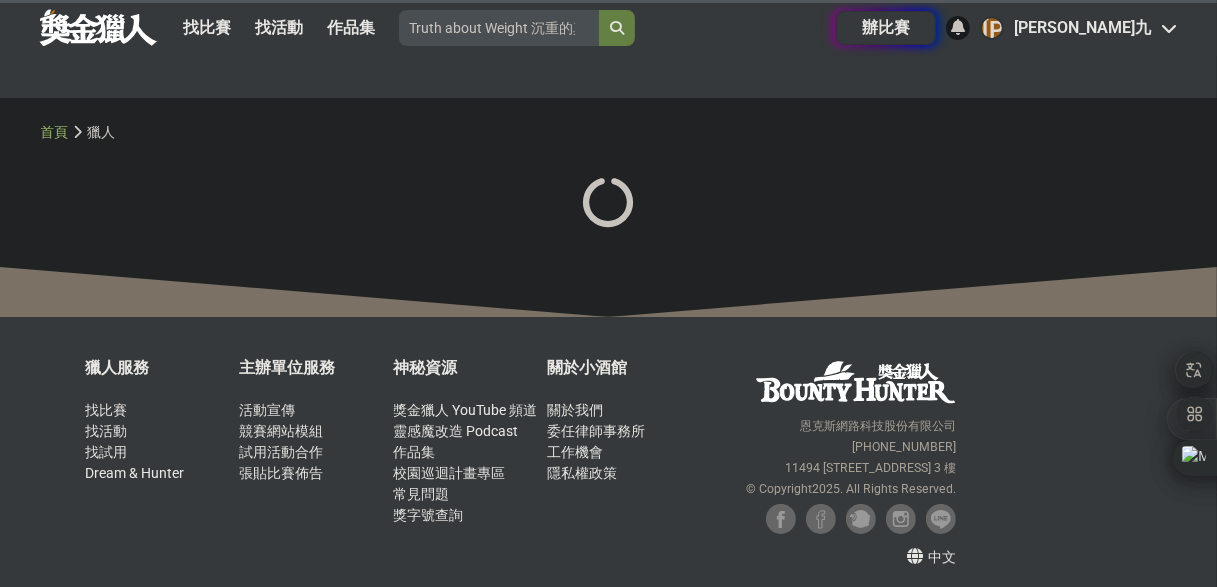 scroll, scrollTop: 0, scrollLeft: 0, axis: both 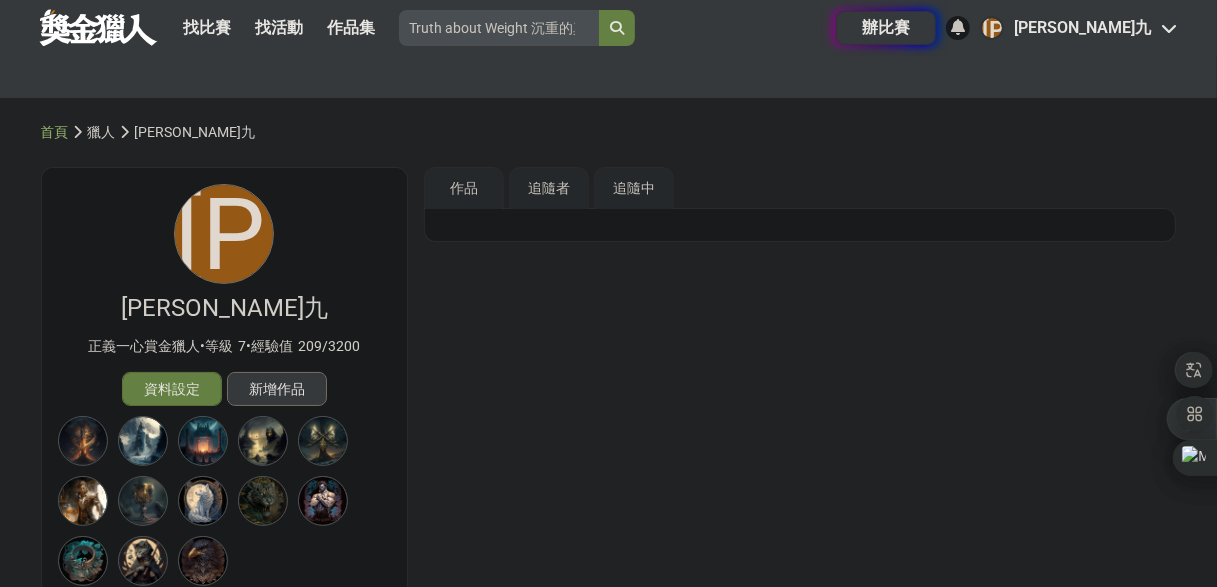 click at bounding box center (800, 225) 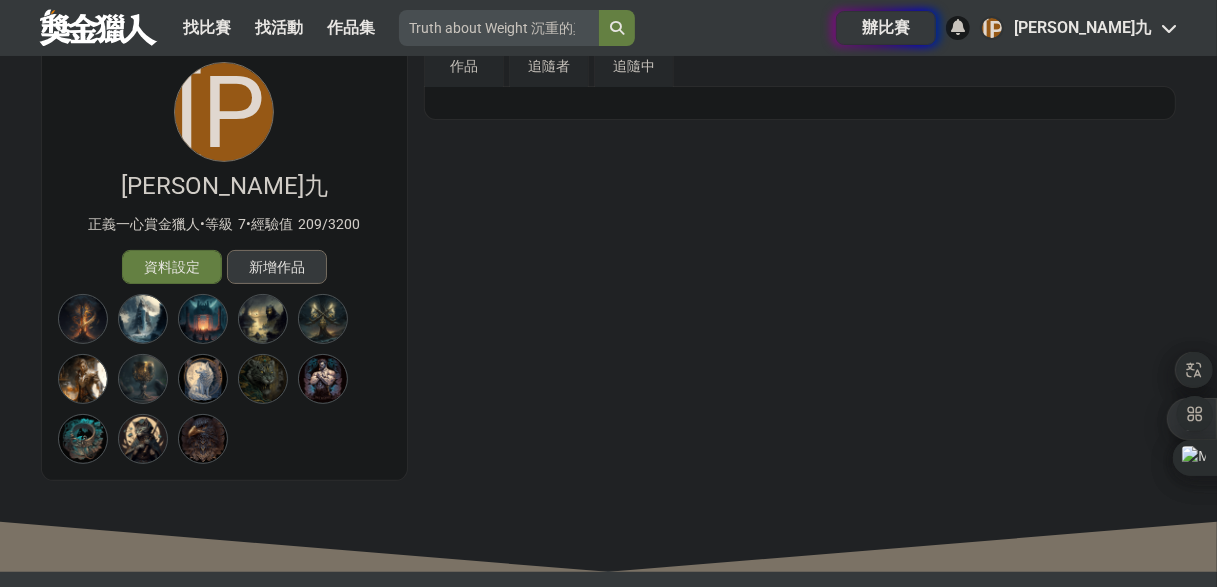 scroll, scrollTop: 121, scrollLeft: 0, axis: vertical 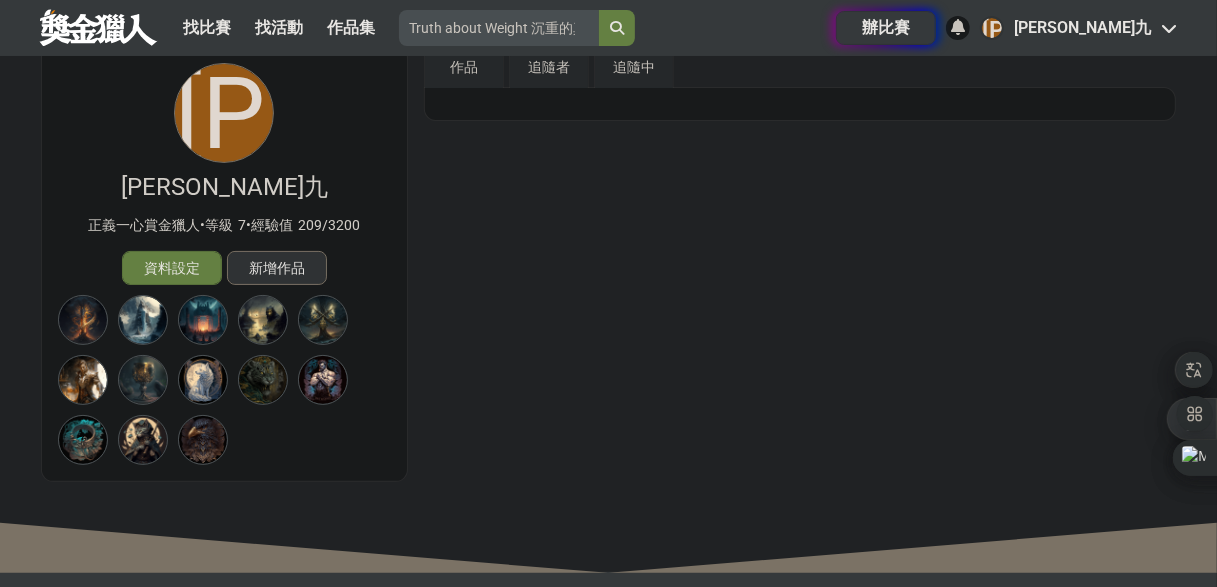 click on "新增作品" at bounding box center [277, 268] 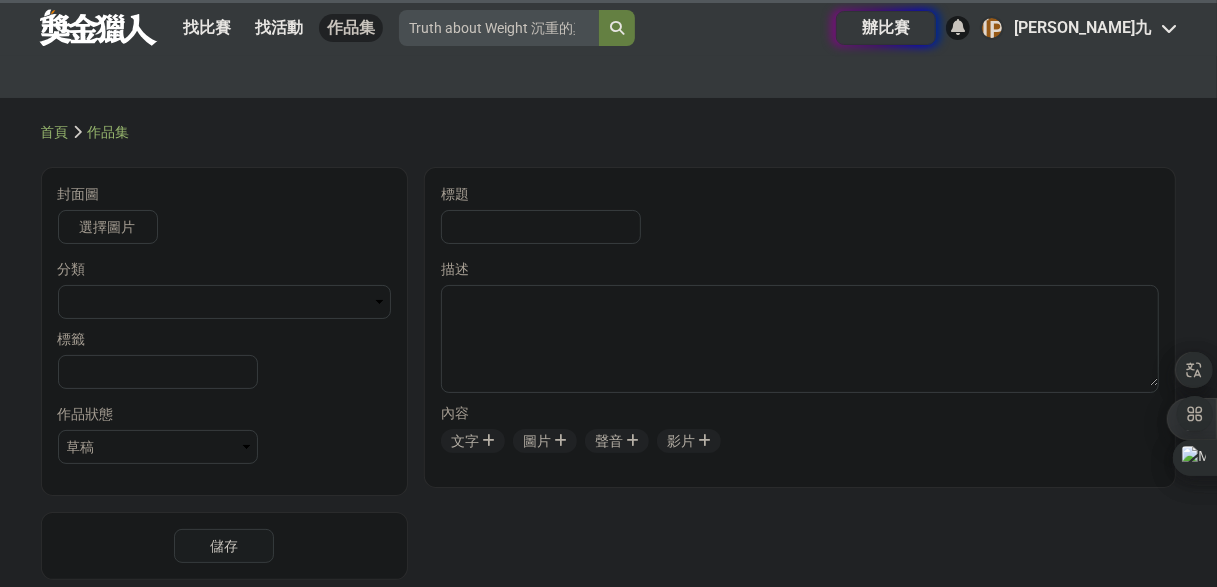 scroll, scrollTop: 0, scrollLeft: 0, axis: both 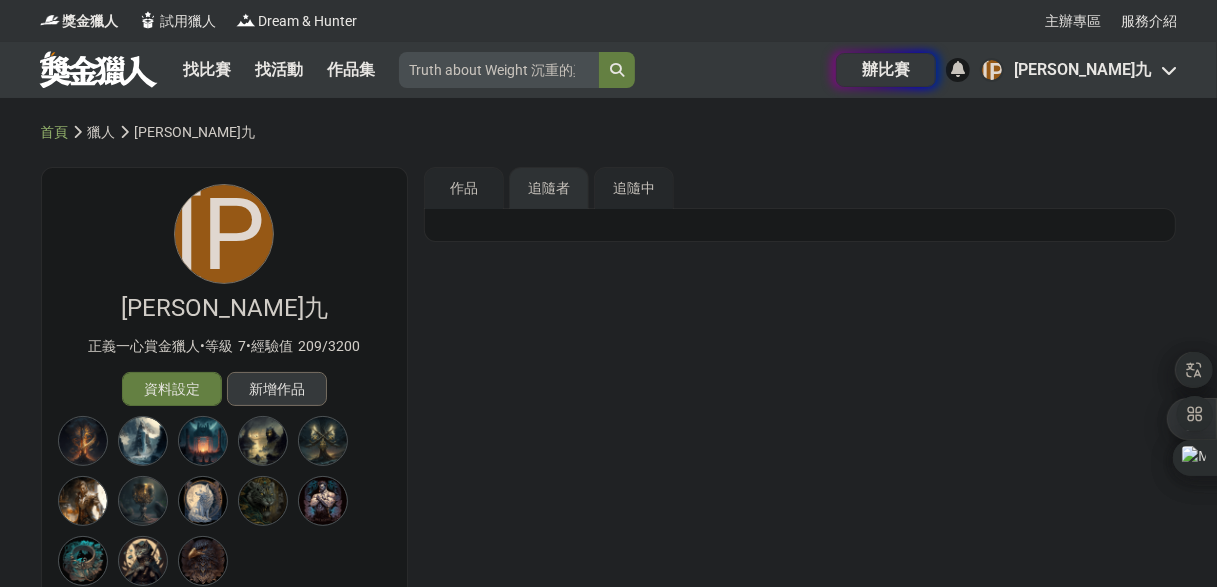 click on "追隨者" at bounding box center [549, 188] 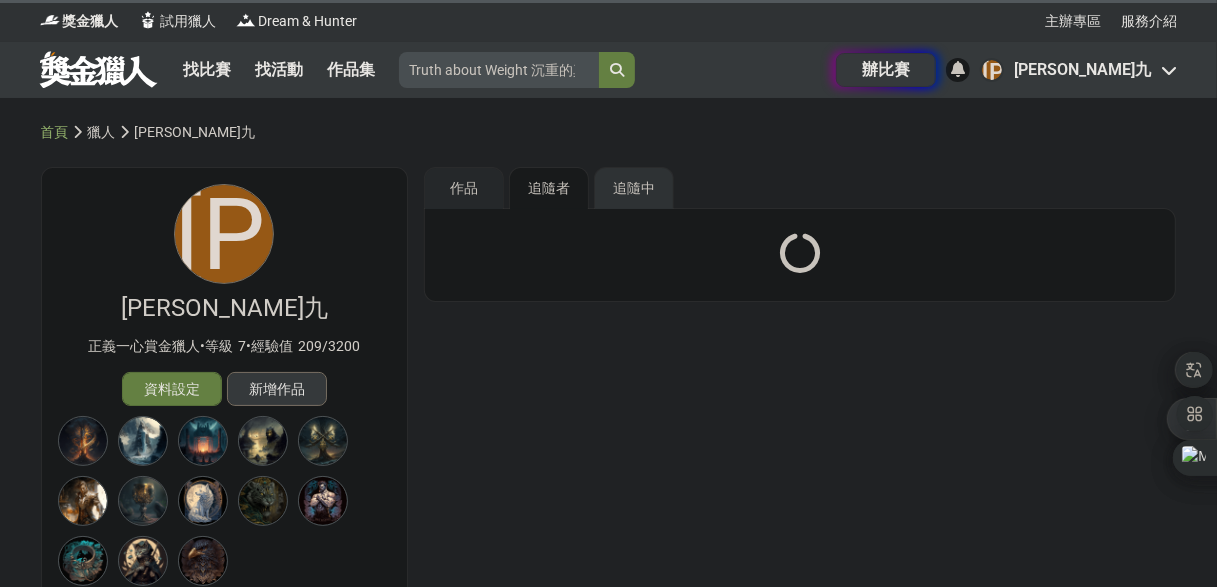 scroll, scrollTop: 0, scrollLeft: 0, axis: both 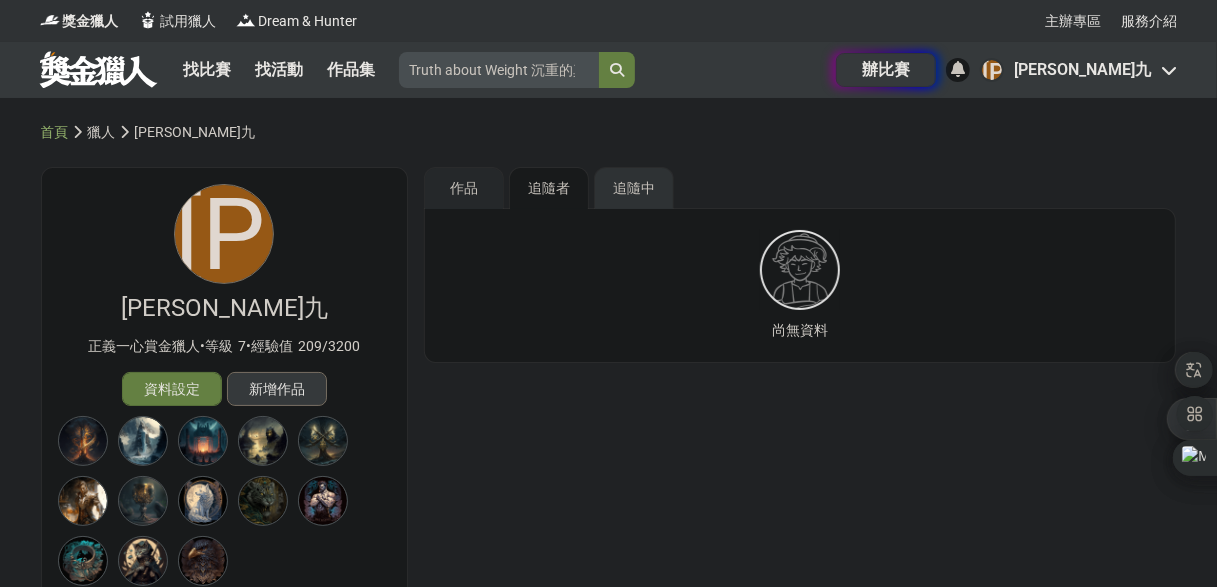 click on "追隨中" at bounding box center [634, 188] 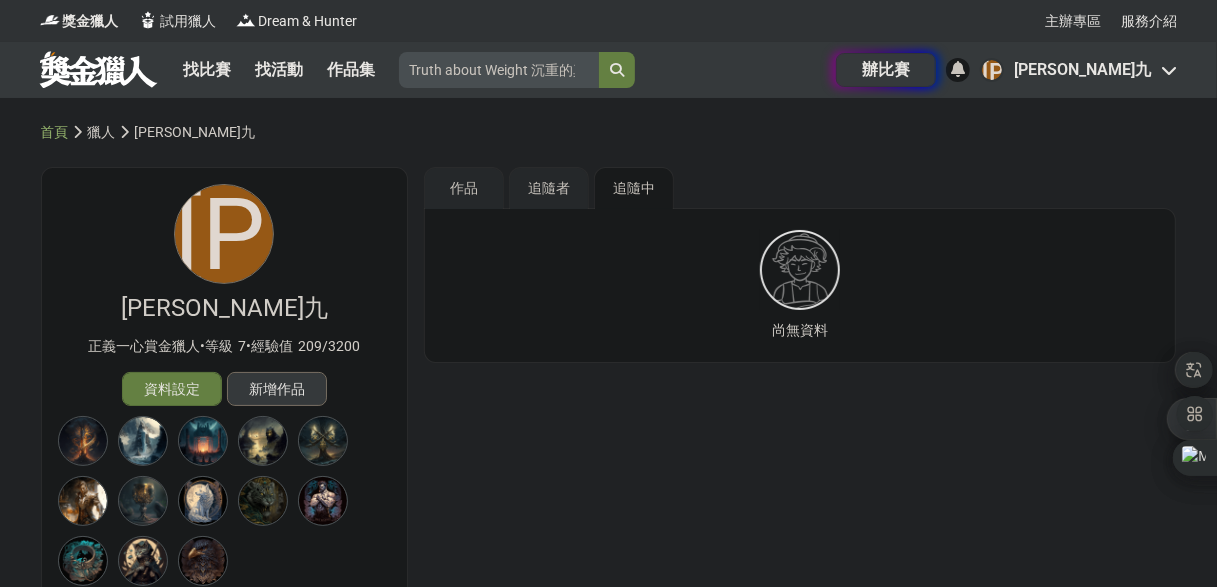 scroll, scrollTop: 0, scrollLeft: 0, axis: both 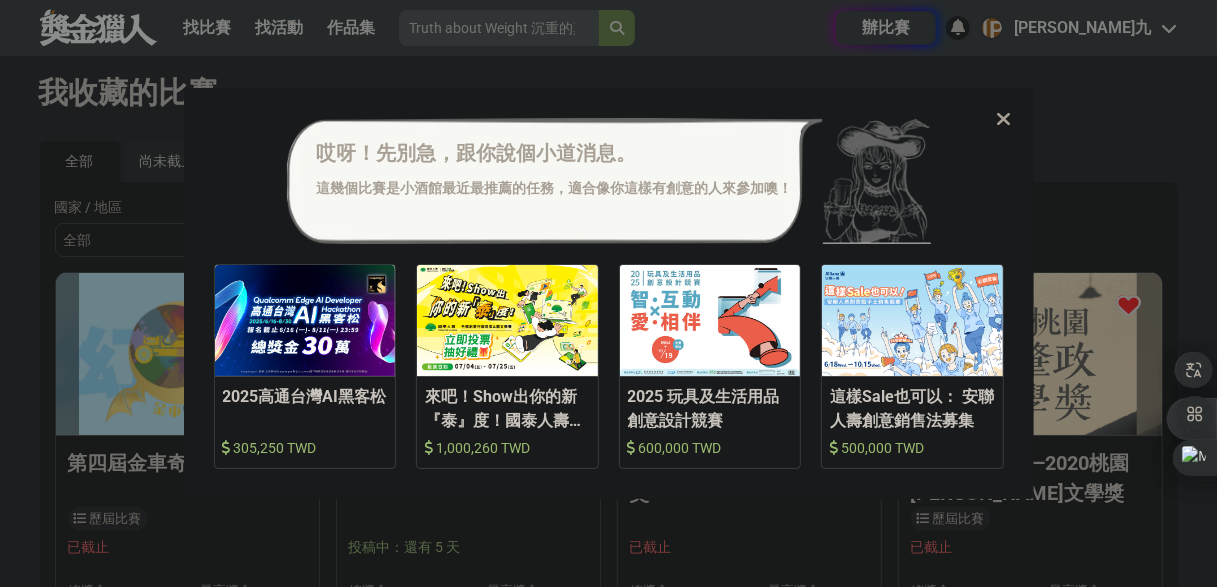 click on "哎呀！先別急，跟你說個小道消息。" at bounding box center (555, 153) 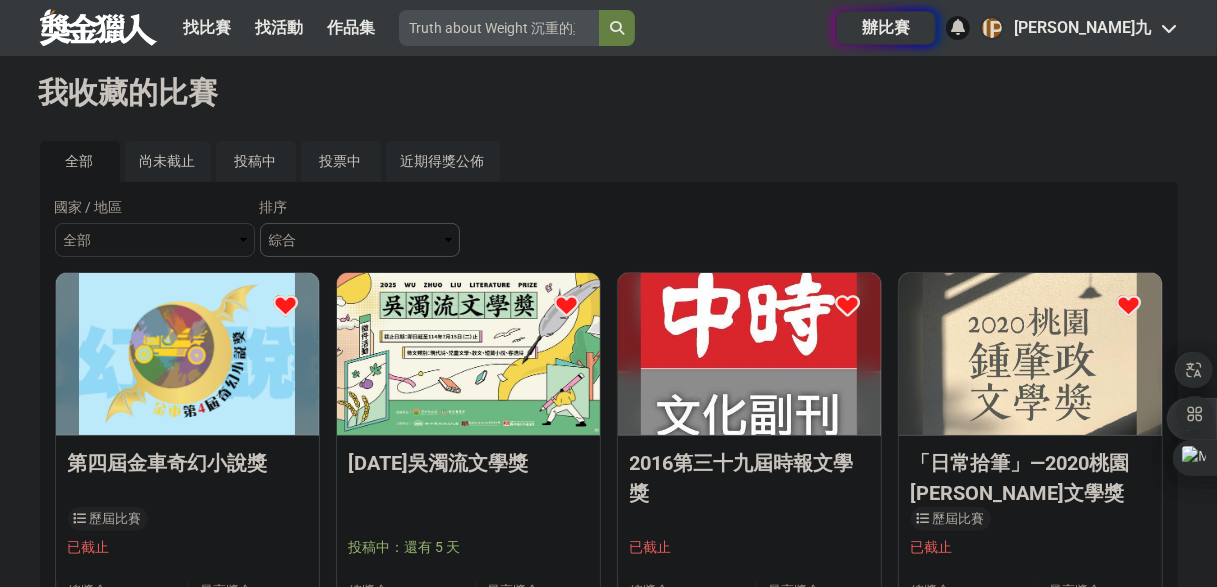 click on "綜合 熱門 獎金 截止 最新" at bounding box center [360, 240] 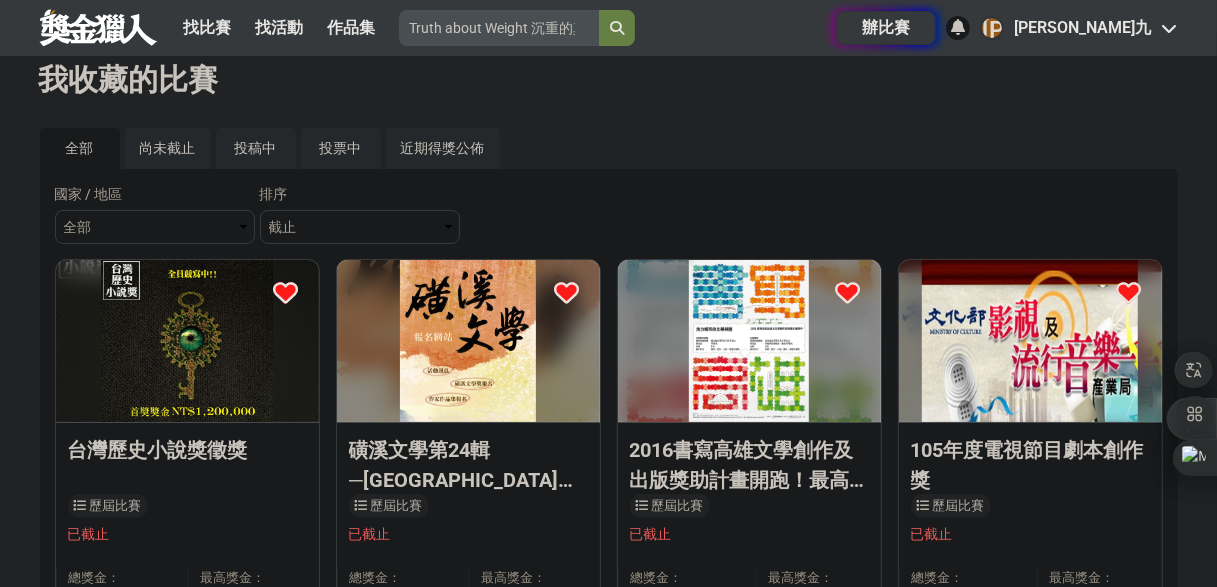scroll, scrollTop: 418, scrollLeft: 0, axis: vertical 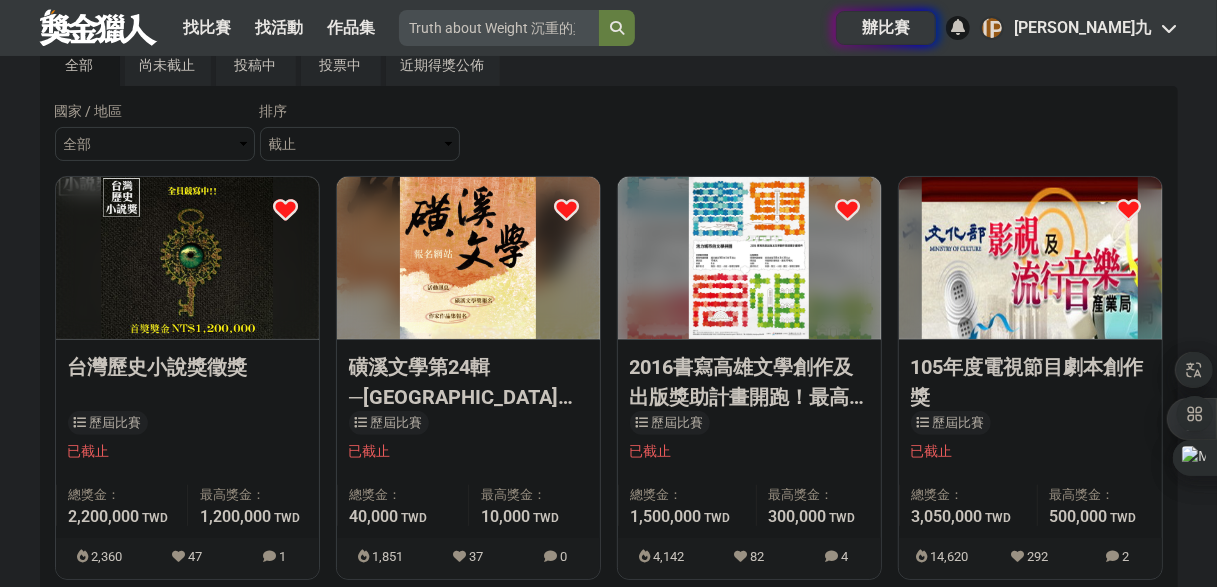 click at bounding box center (187, 258) 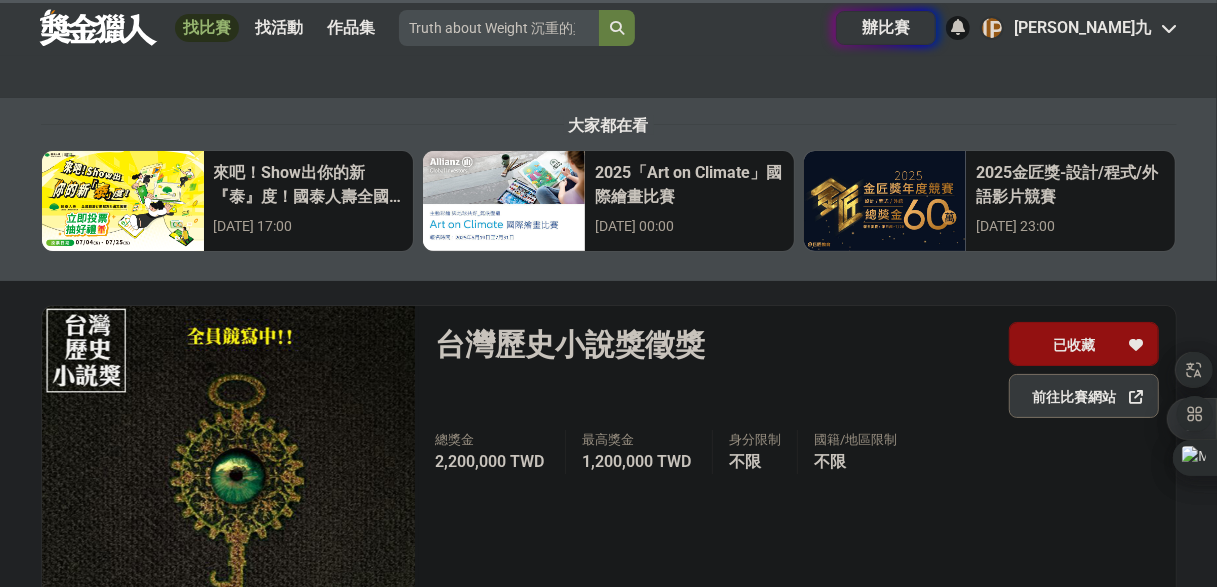 scroll, scrollTop: 0, scrollLeft: 0, axis: both 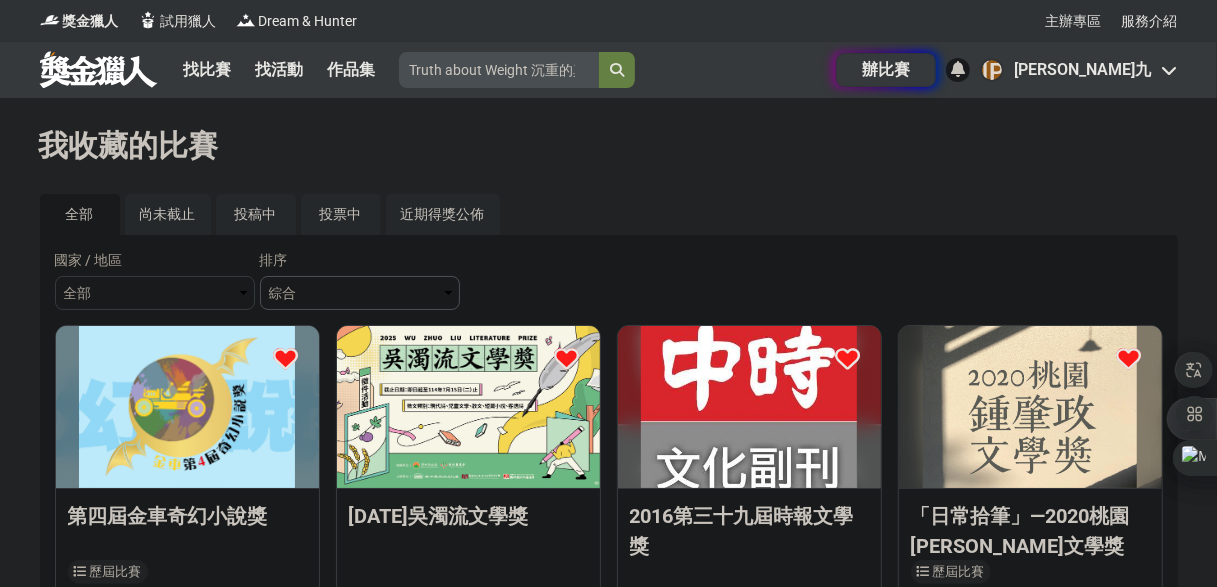 click on "綜合 熱門 獎金 截止 最新" at bounding box center (360, 293) 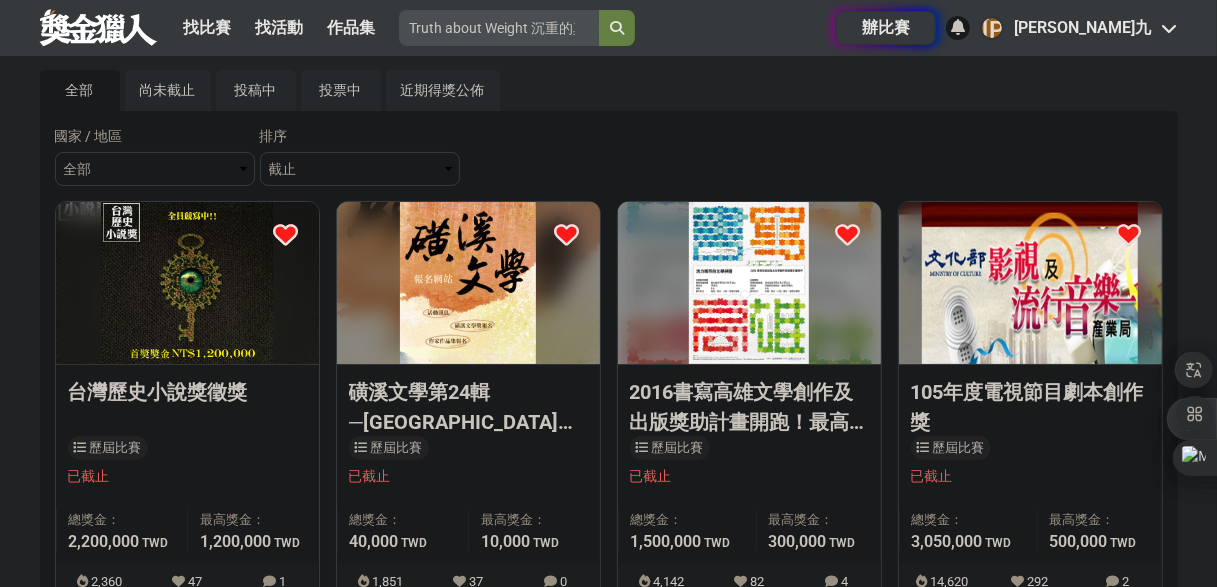 scroll, scrollTop: 0, scrollLeft: 0, axis: both 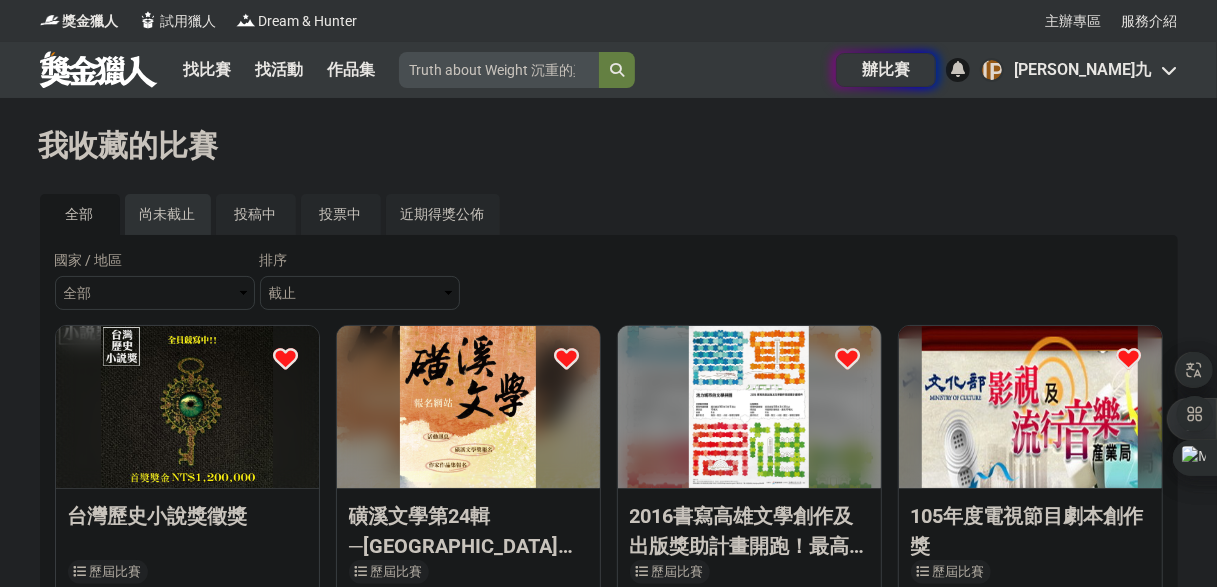 click on "尚未截止" at bounding box center (168, 214) 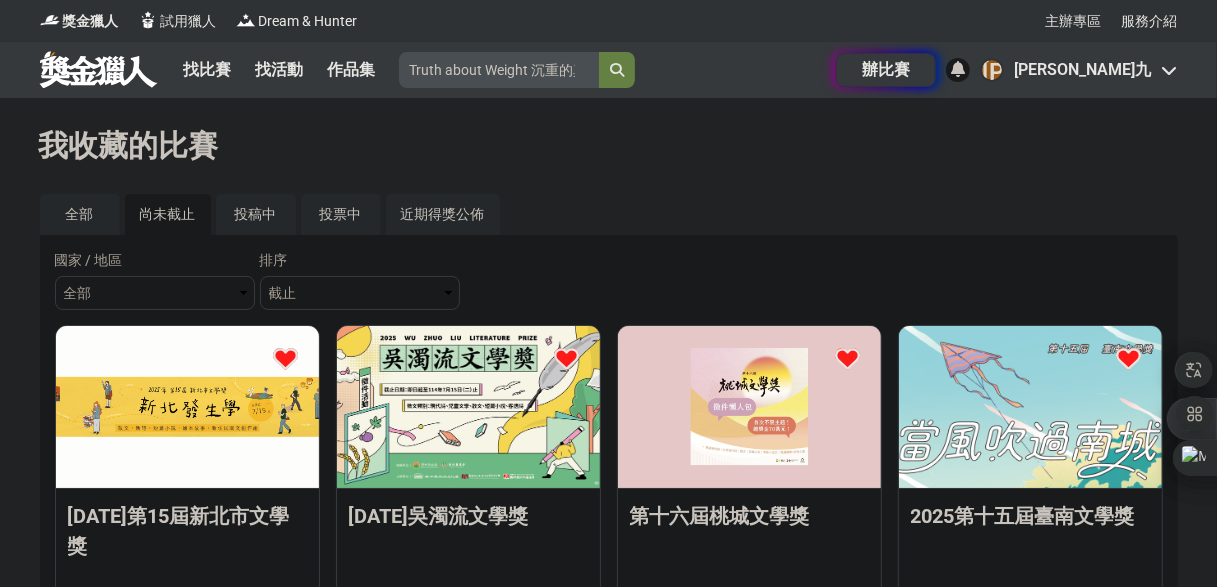 scroll, scrollTop: 0, scrollLeft: 0, axis: both 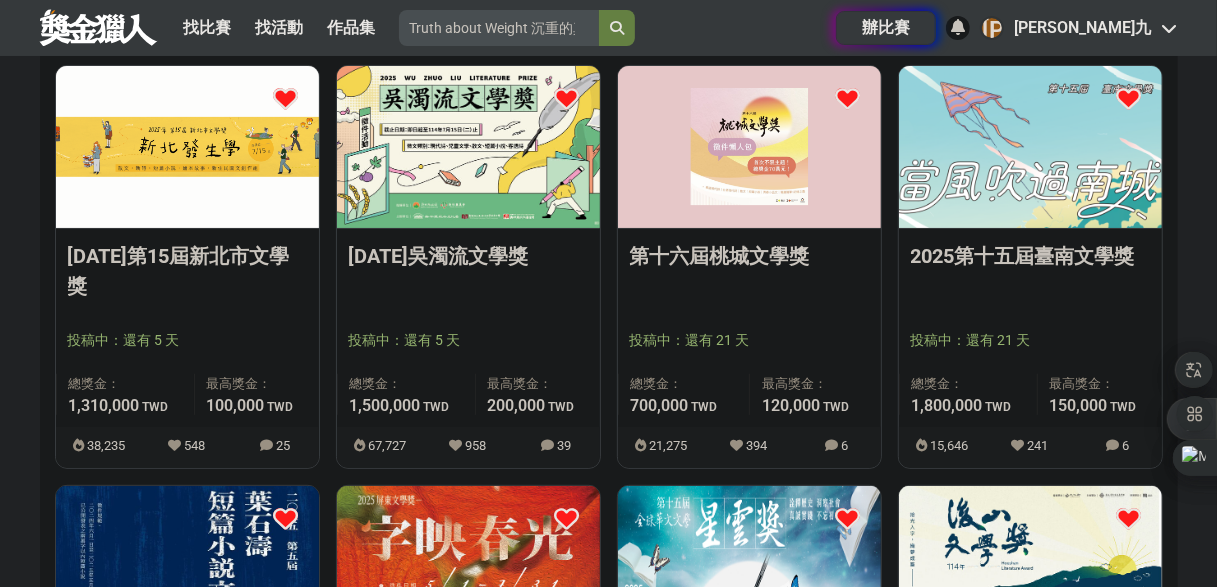 click at bounding box center [468, 147] 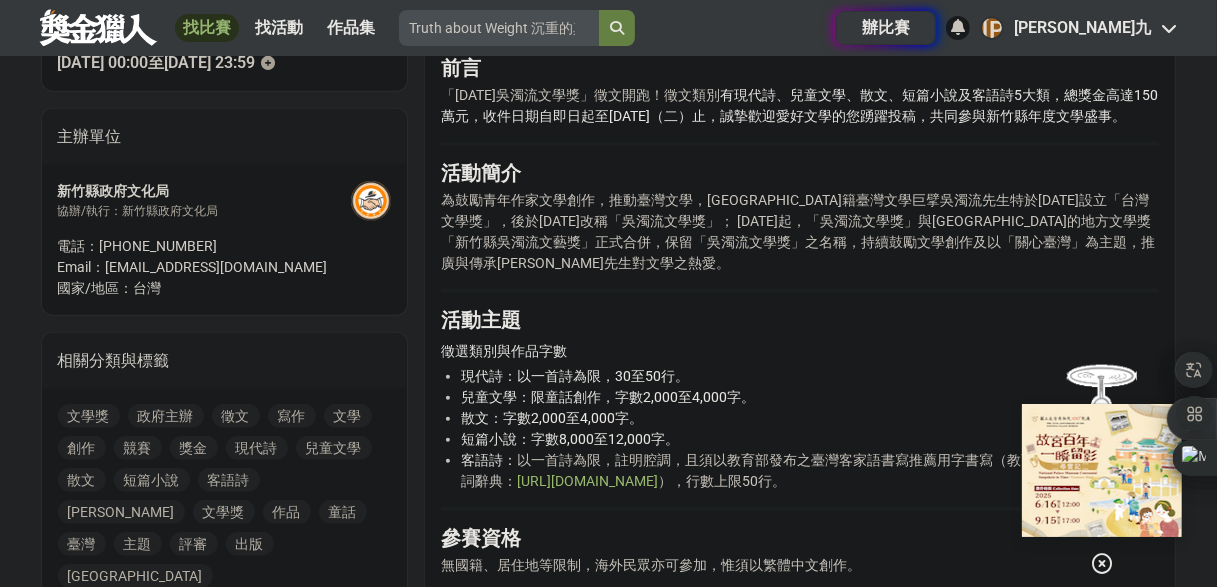 scroll, scrollTop: 595, scrollLeft: 0, axis: vertical 